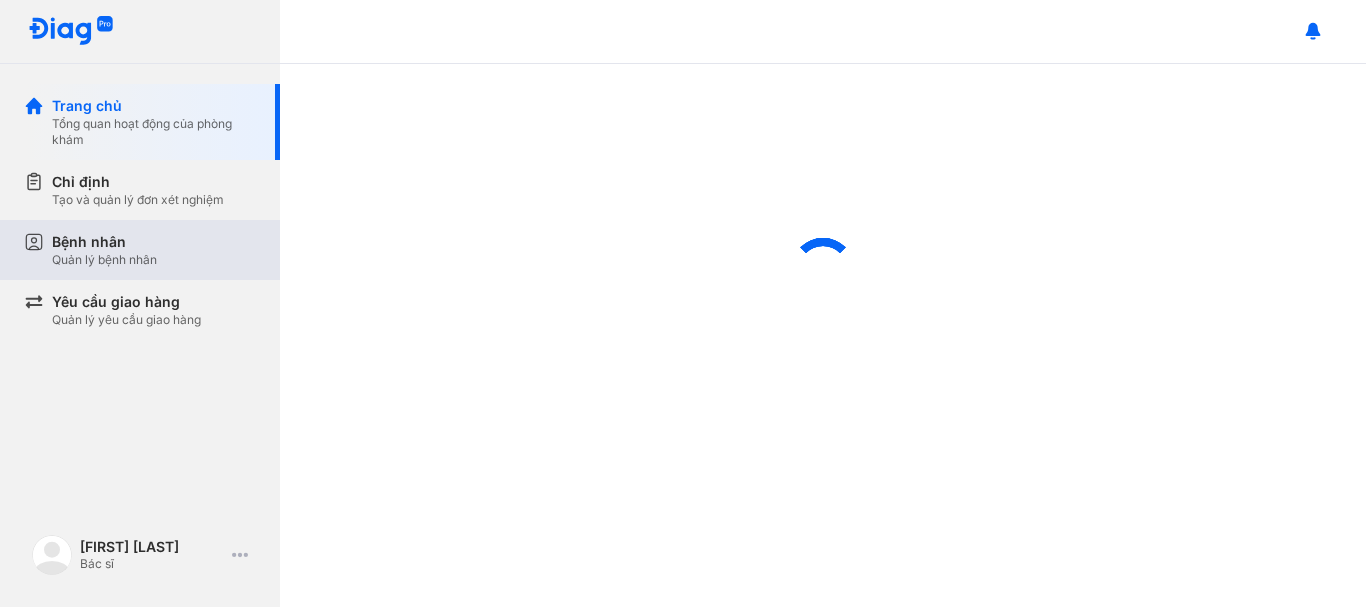 scroll, scrollTop: 0, scrollLeft: 0, axis: both 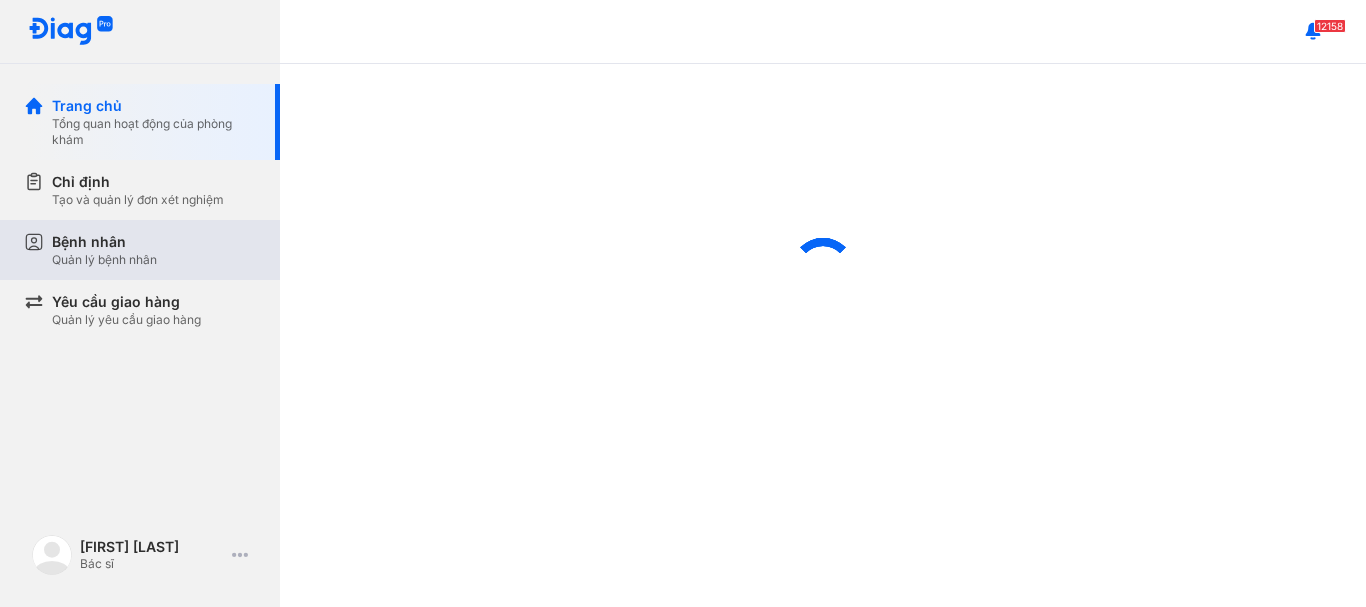 click on "Bệnh nhân" at bounding box center [104, 242] 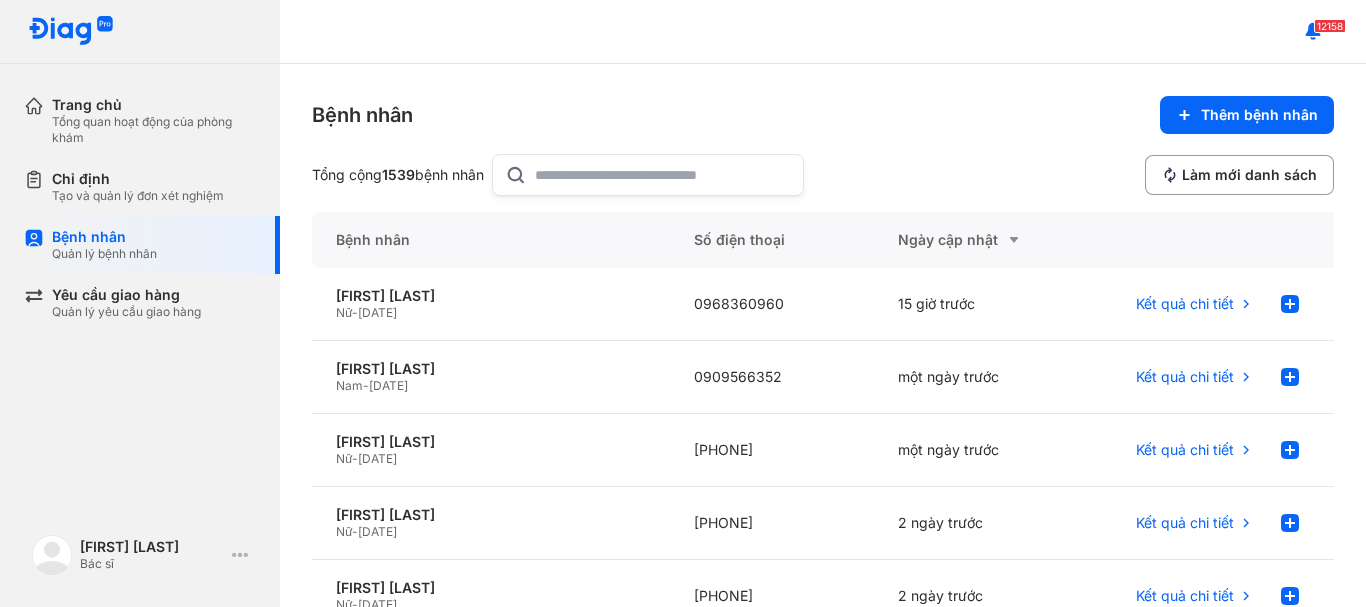 click at bounding box center [648, 175] 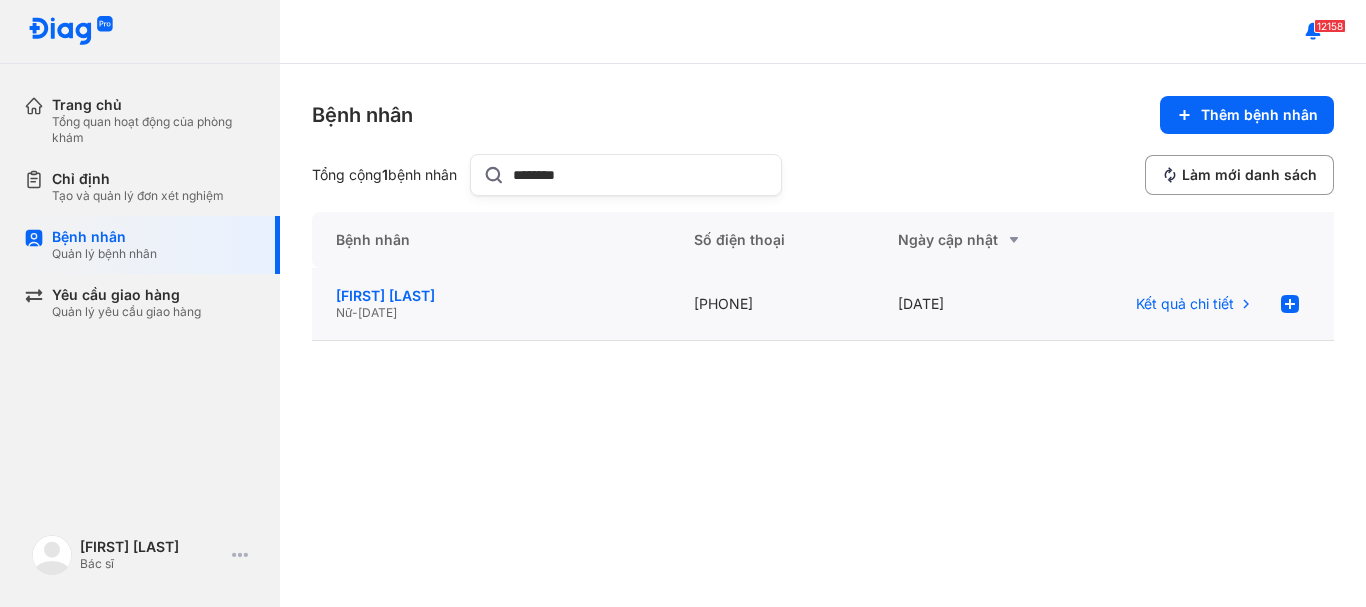 type on "********" 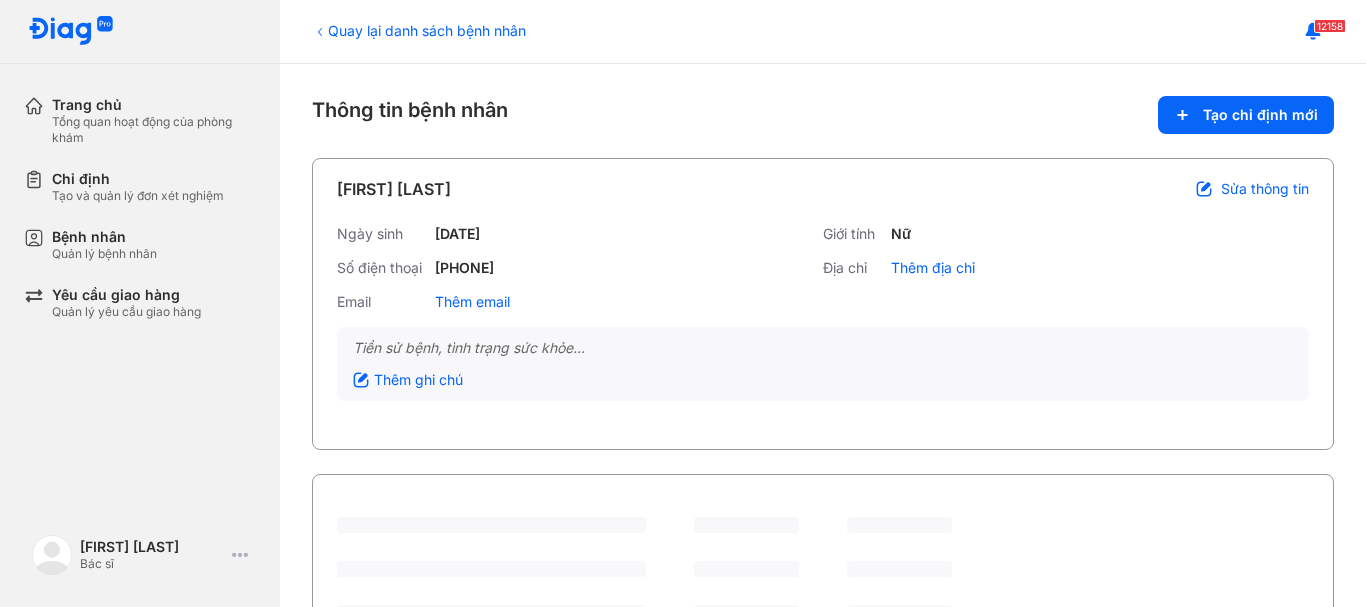 scroll, scrollTop: 0, scrollLeft: 0, axis: both 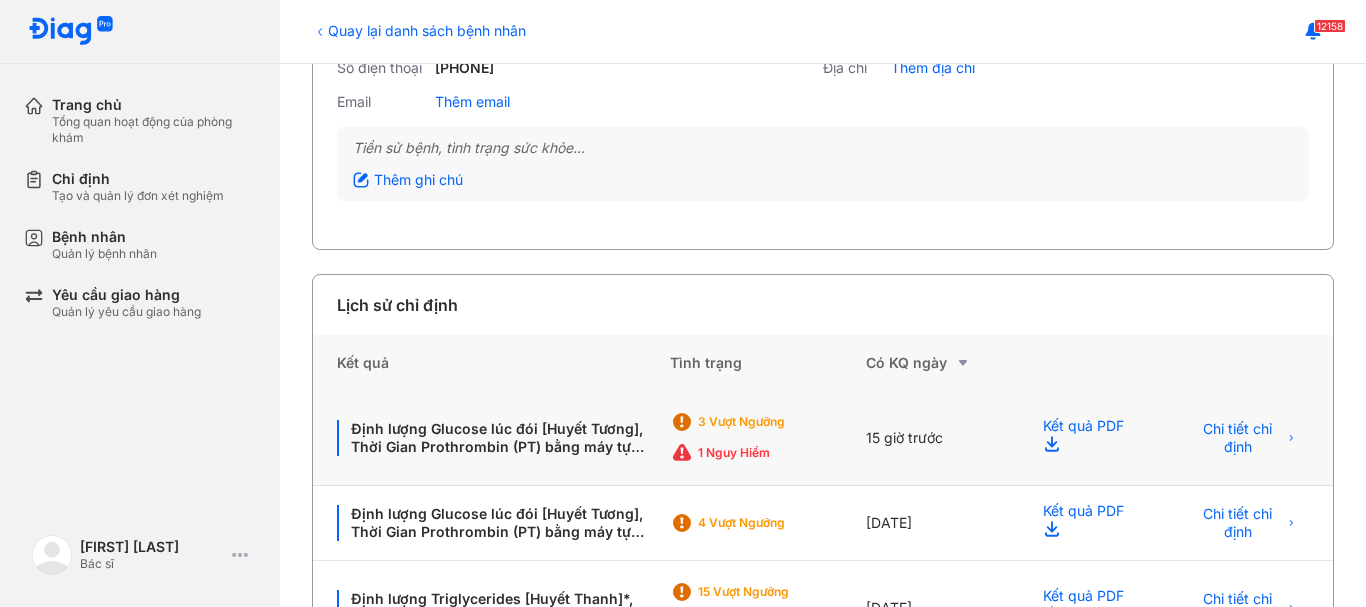 click on "3 Vượt ngưỡng" 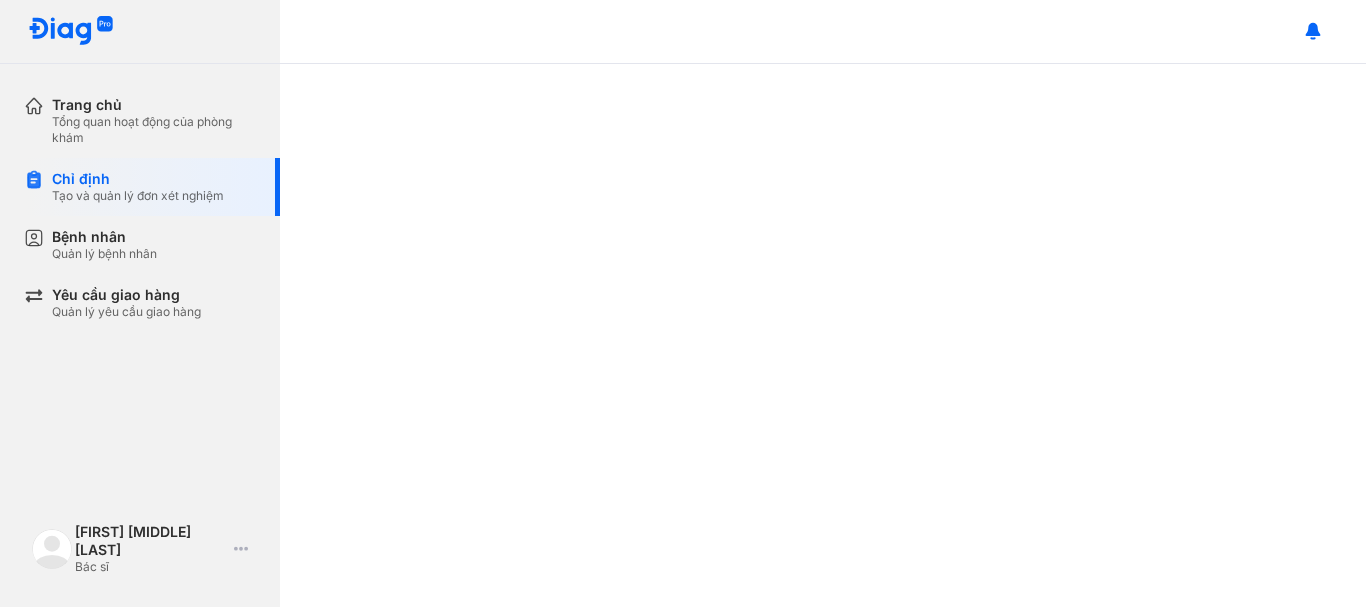 scroll, scrollTop: 0, scrollLeft: 0, axis: both 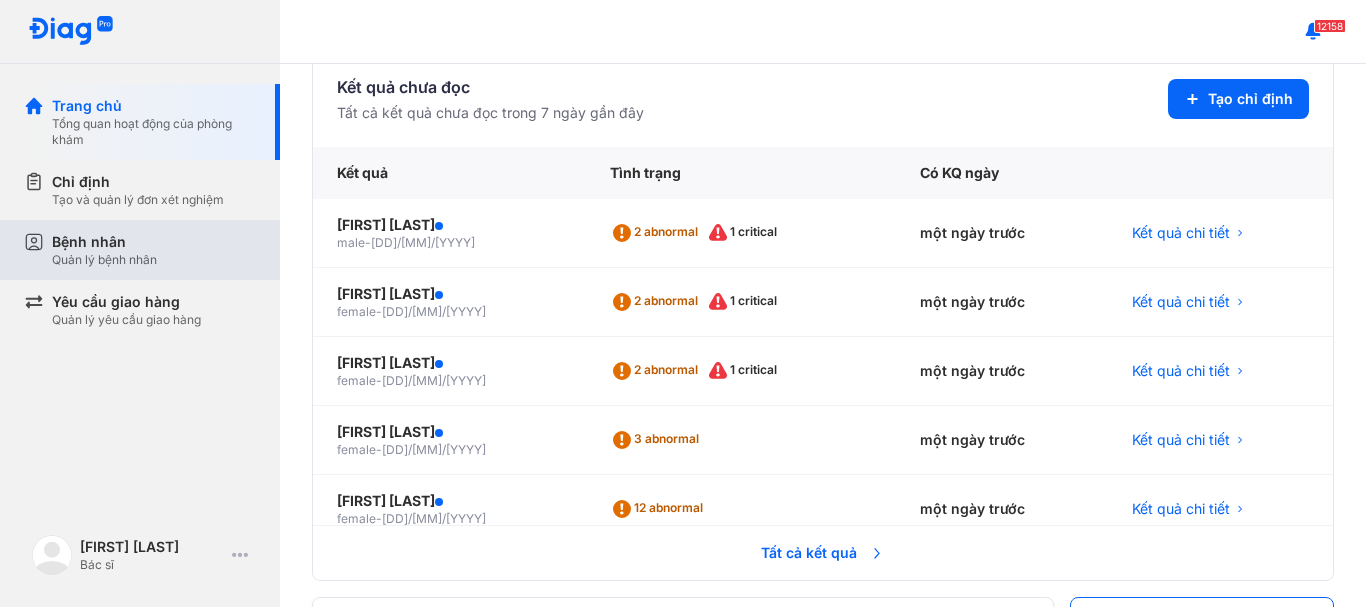 click on "Bệnh nhân" at bounding box center (104, 242) 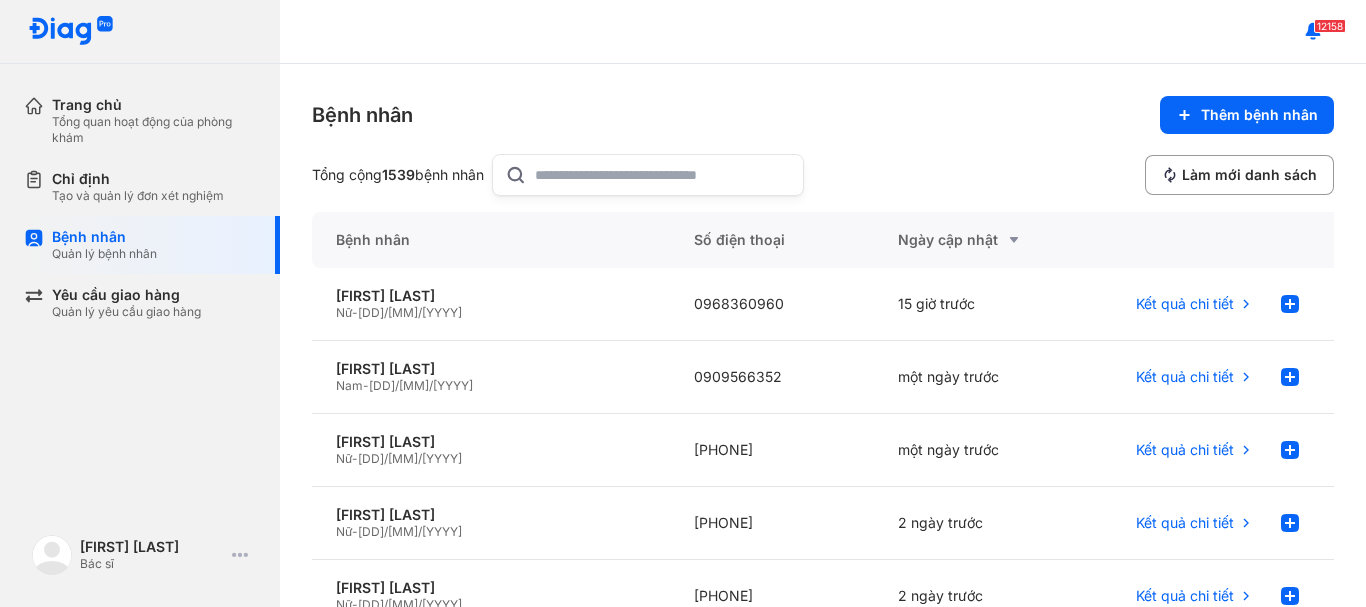 click 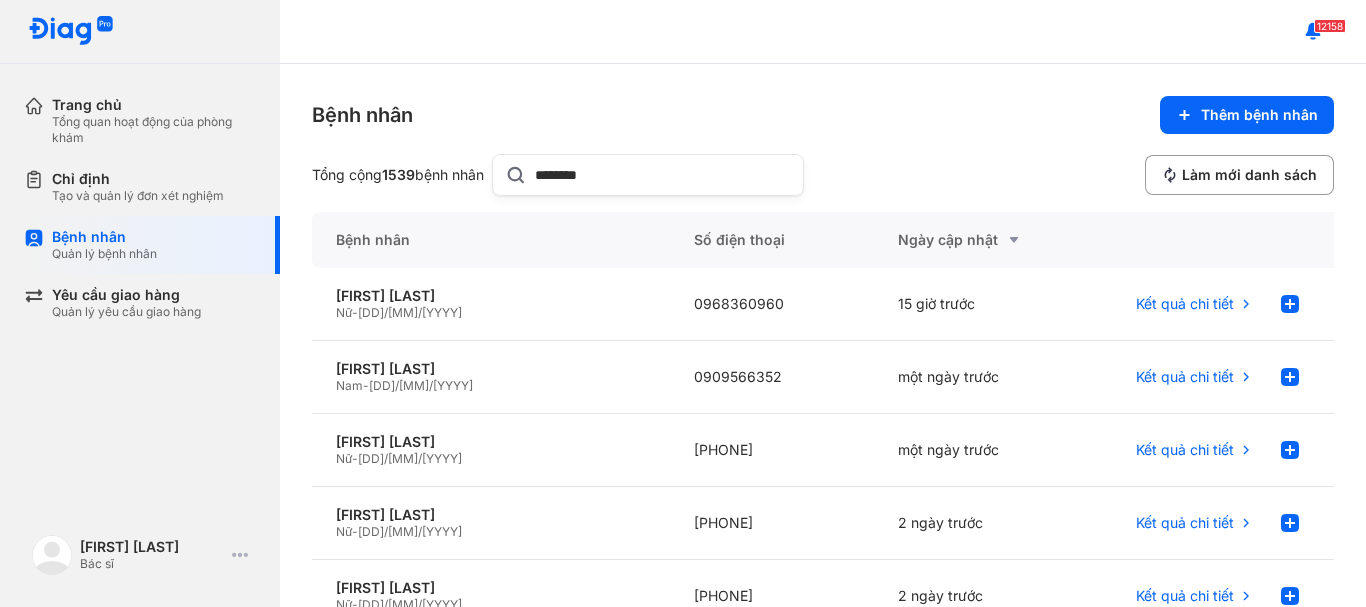 type on "********" 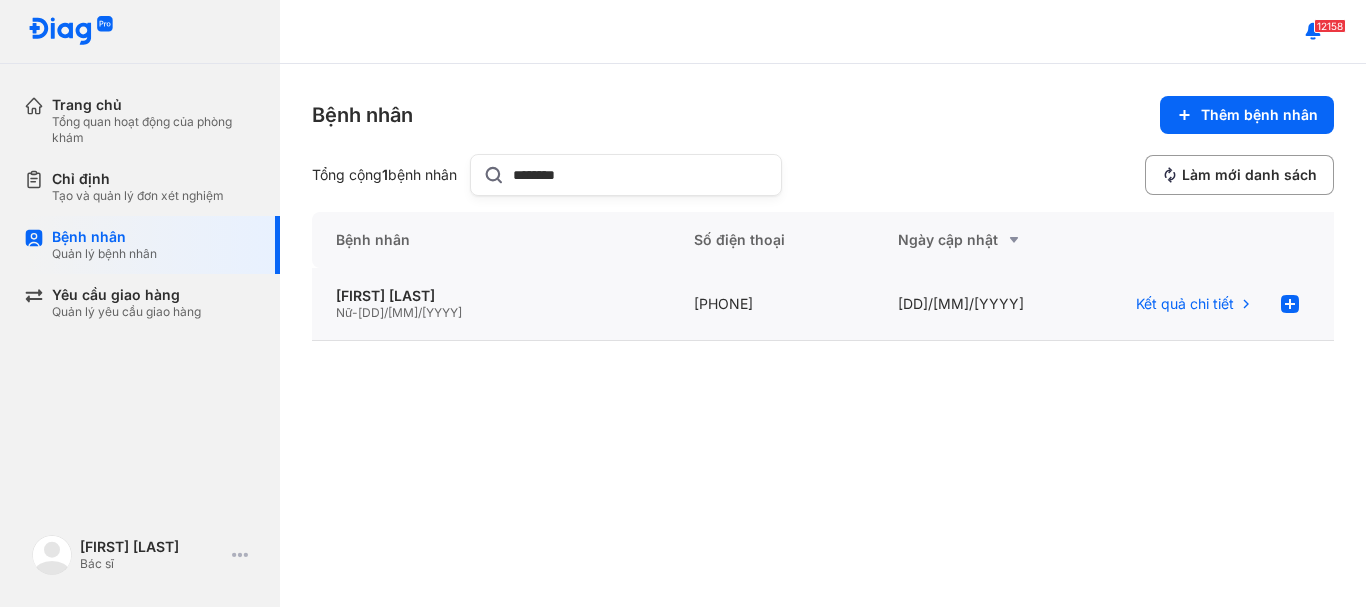 click on "Nữ  -  30/04/1975" 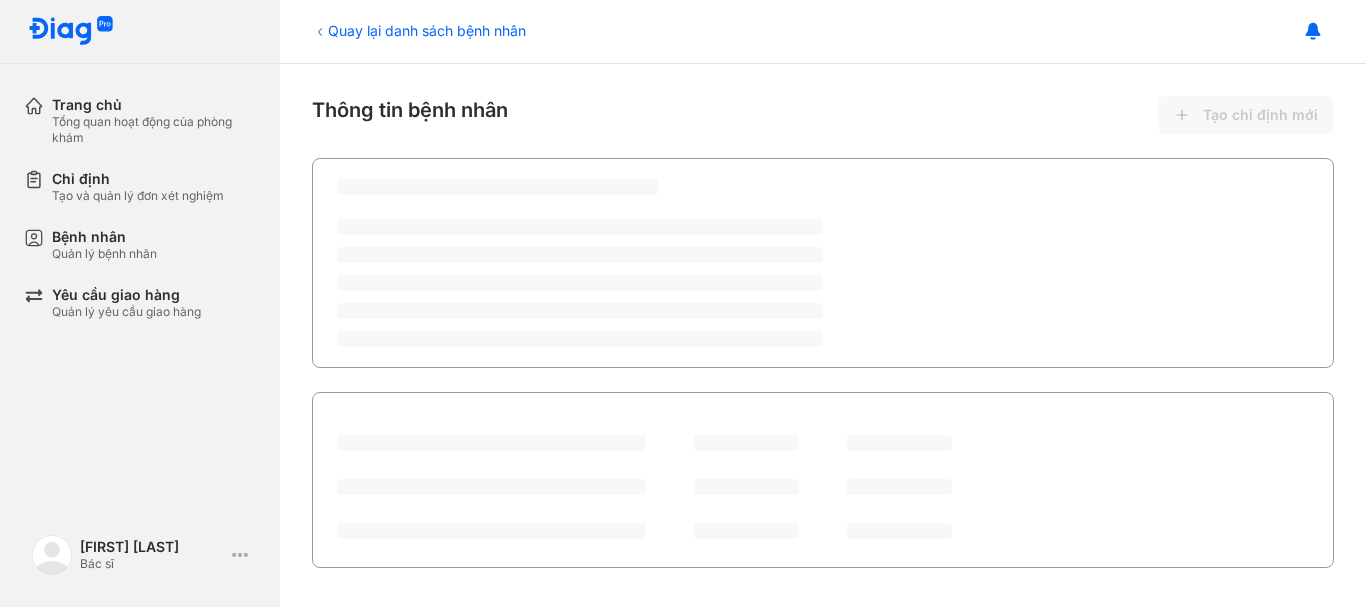 scroll, scrollTop: 0, scrollLeft: 0, axis: both 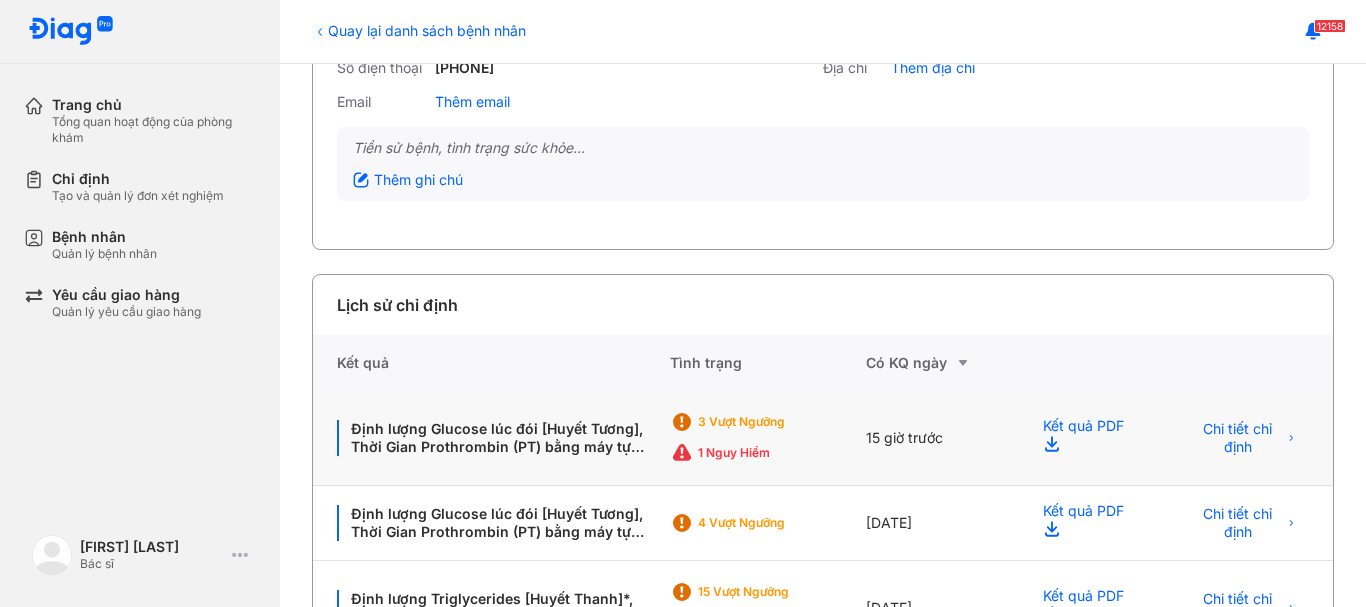 click on "3 Vượt ngưỡng" 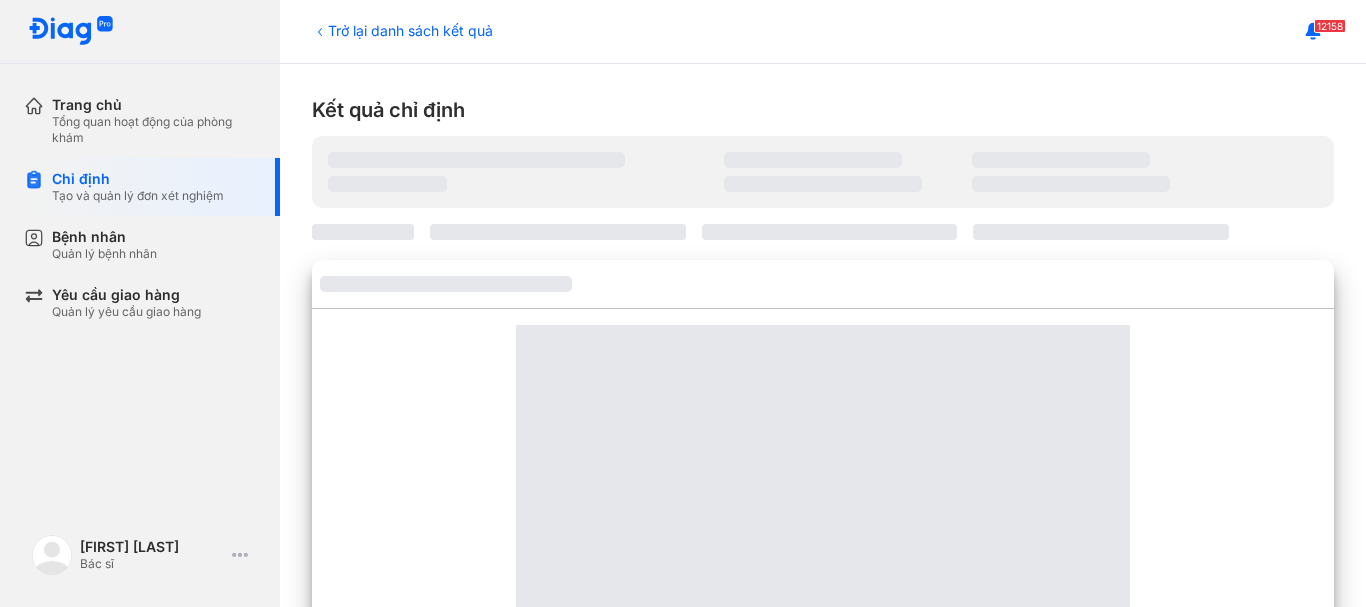 scroll, scrollTop: 0, scrollLeft: 0, axis: both 